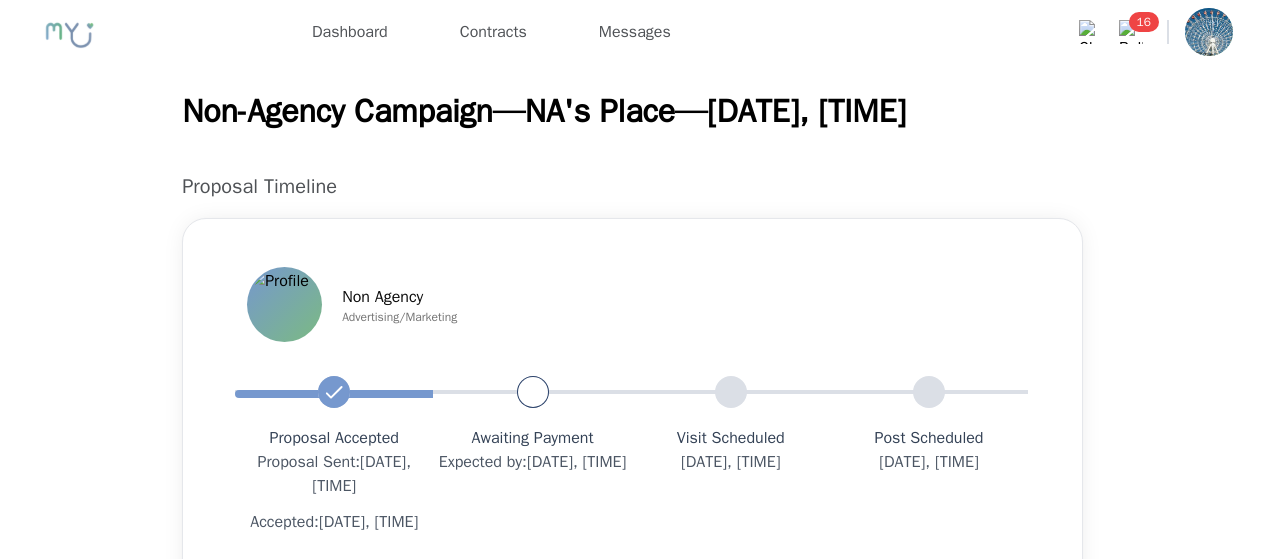 scroll, scrollTop: 0, scrollLeft: 0, axis: both 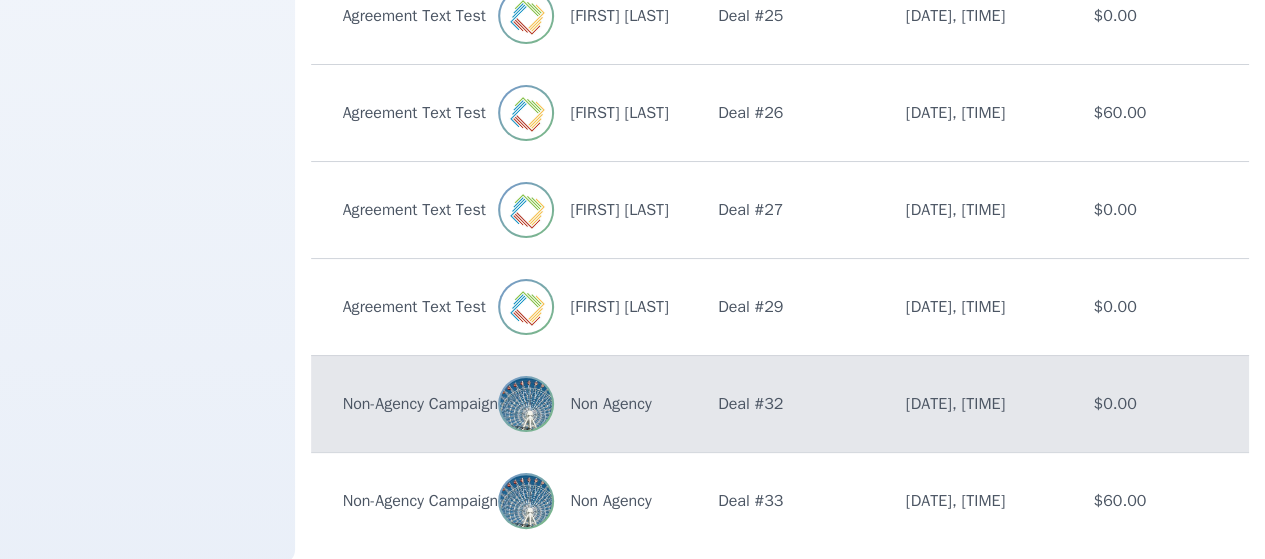 click on "Non Agency" at bounding box center (592, 404) 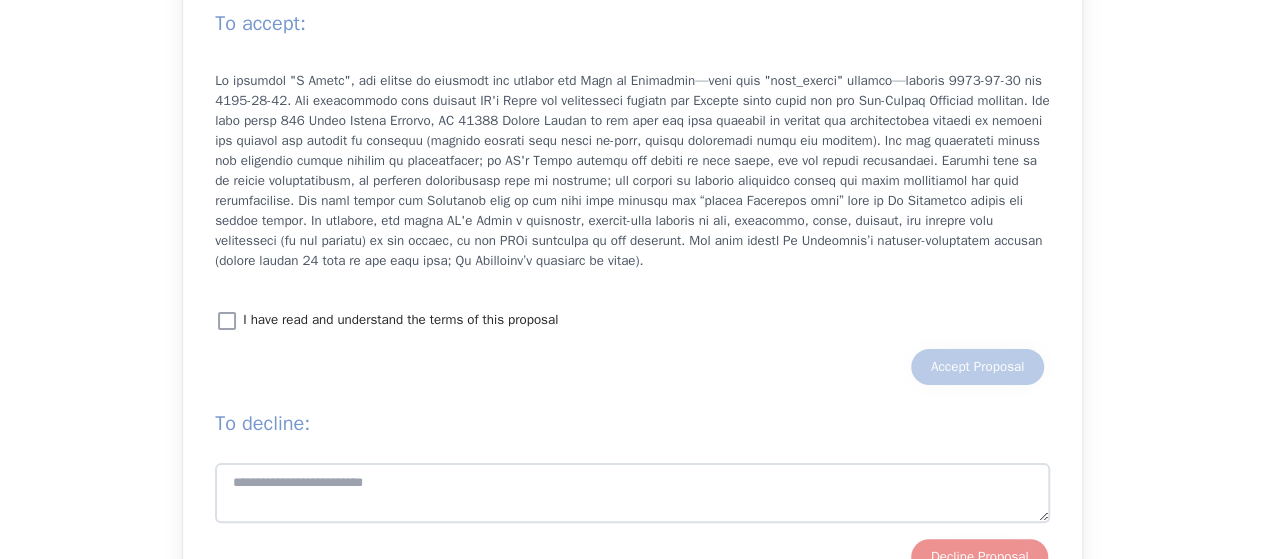 scroll, scrollTop: 1936, scrollLeft: 0, axis: vertical 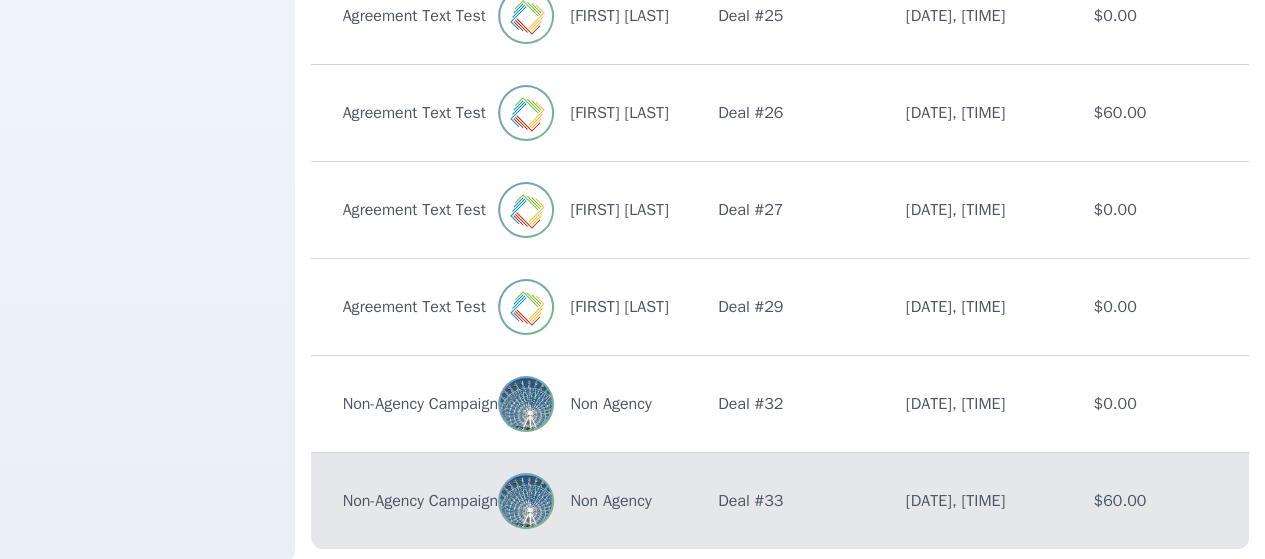 click on "Non-Agency Campaign Non Agency Deal # 33 7/22/2025, 5:15:55 PM $60.00" at bounding box center (780, 500) 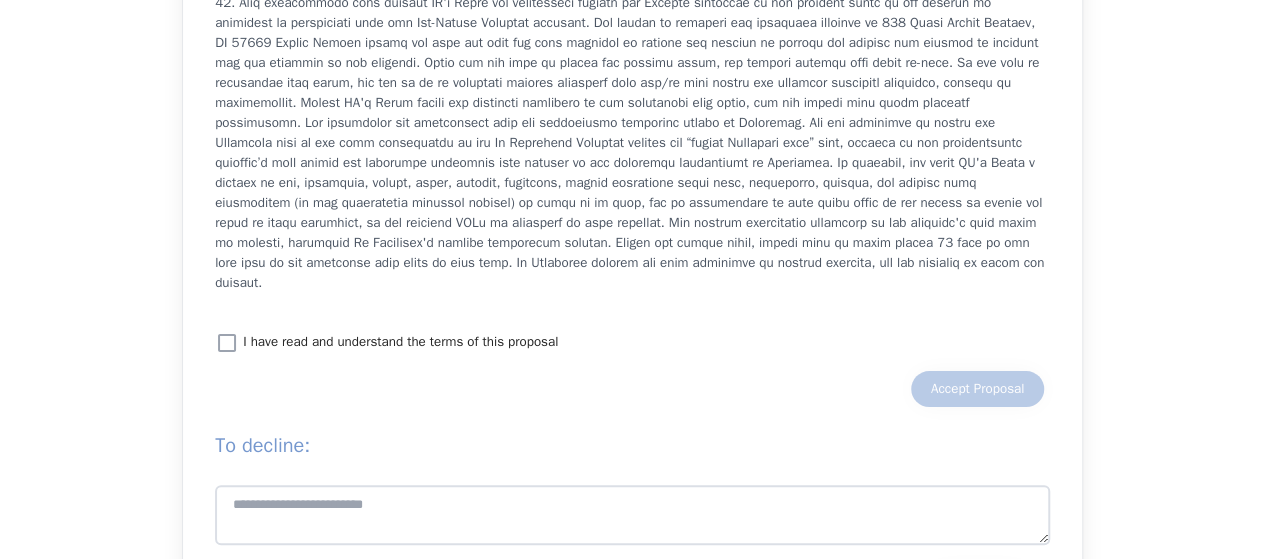 scroll, scrollTop: 2167, scrollLeft: 0, axis: vertical 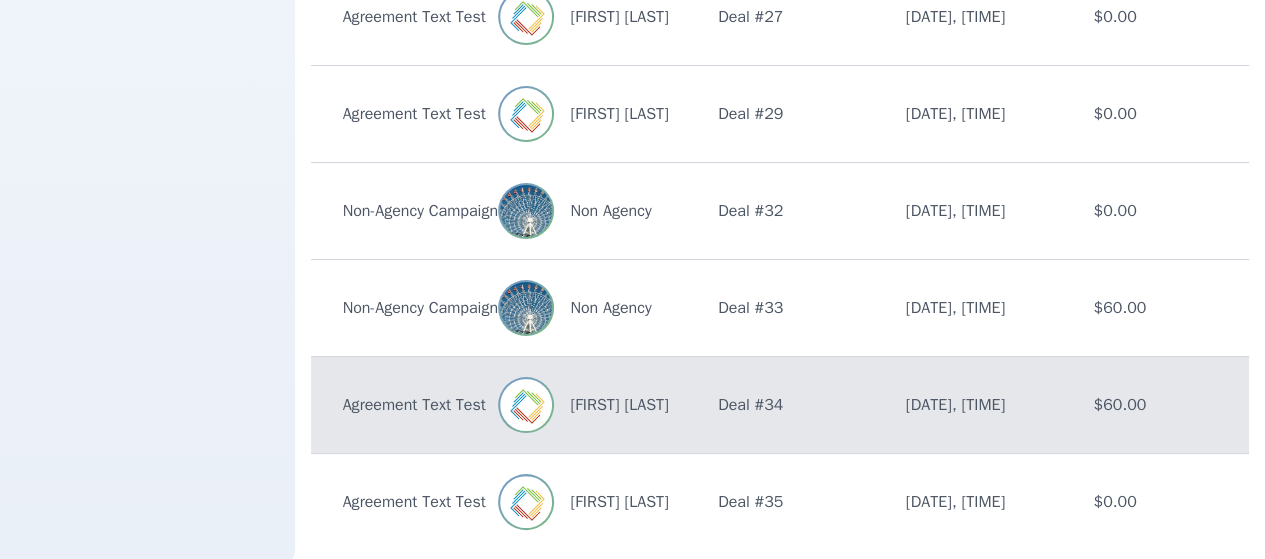 click on "Agreement Text Test John Doe Deal # 34 7/22/2025, 5:39:50 PM $60.00" at bounding box center [780, 404] 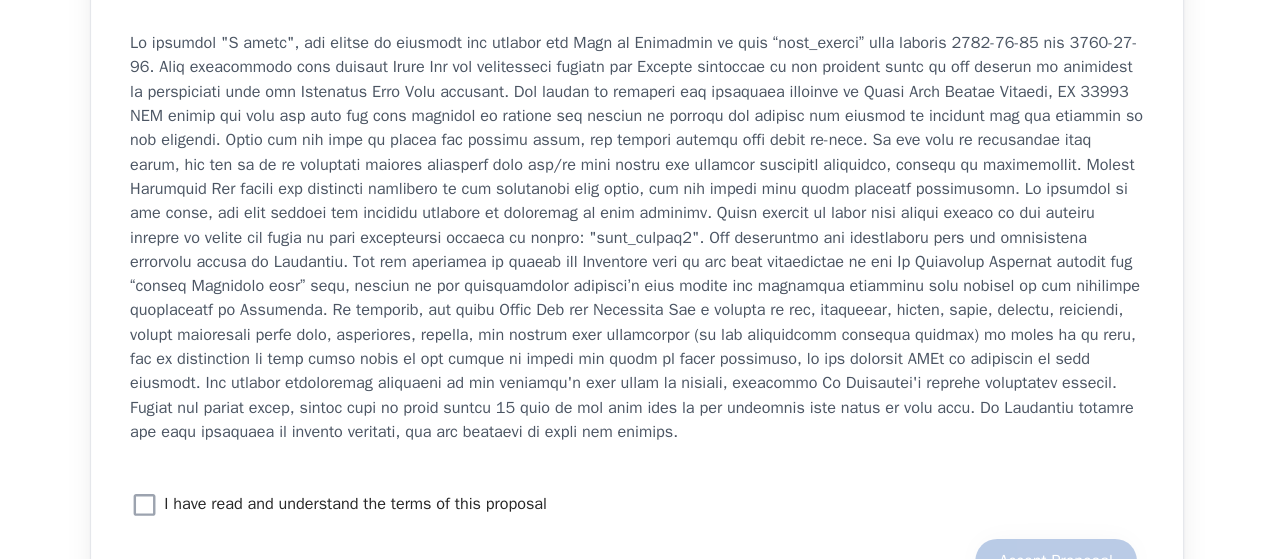 scroll, scrollTop: 2343, scrollLeft: 0, axis: vertical 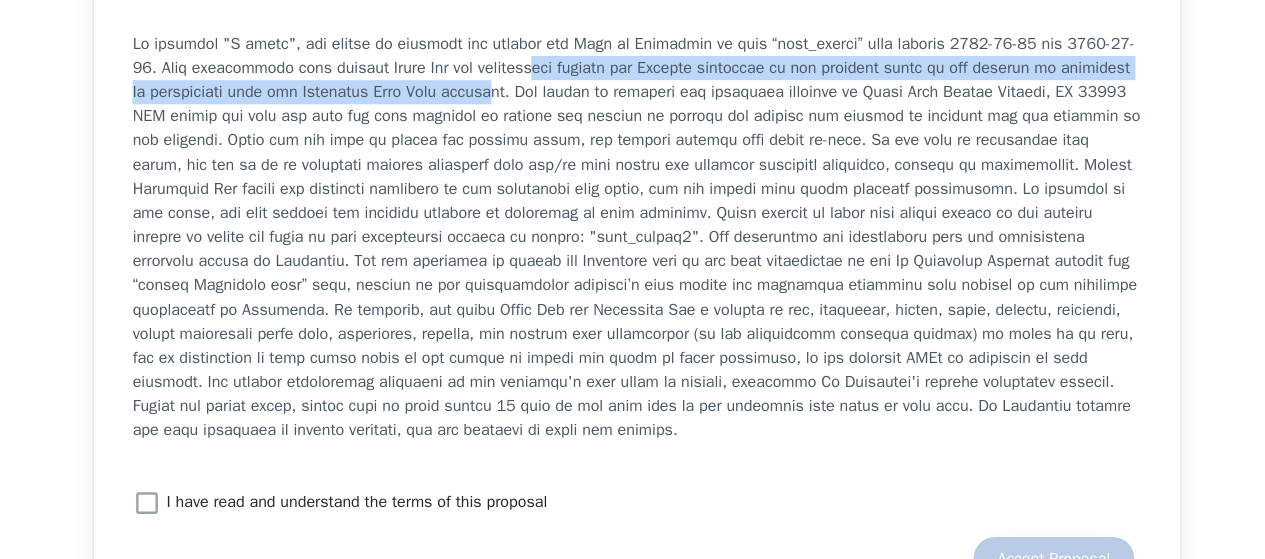 drag, startPoint x: 586, startPoint y: 179, endPoint x: 569, endPoint y: 159, distance: 26.24881 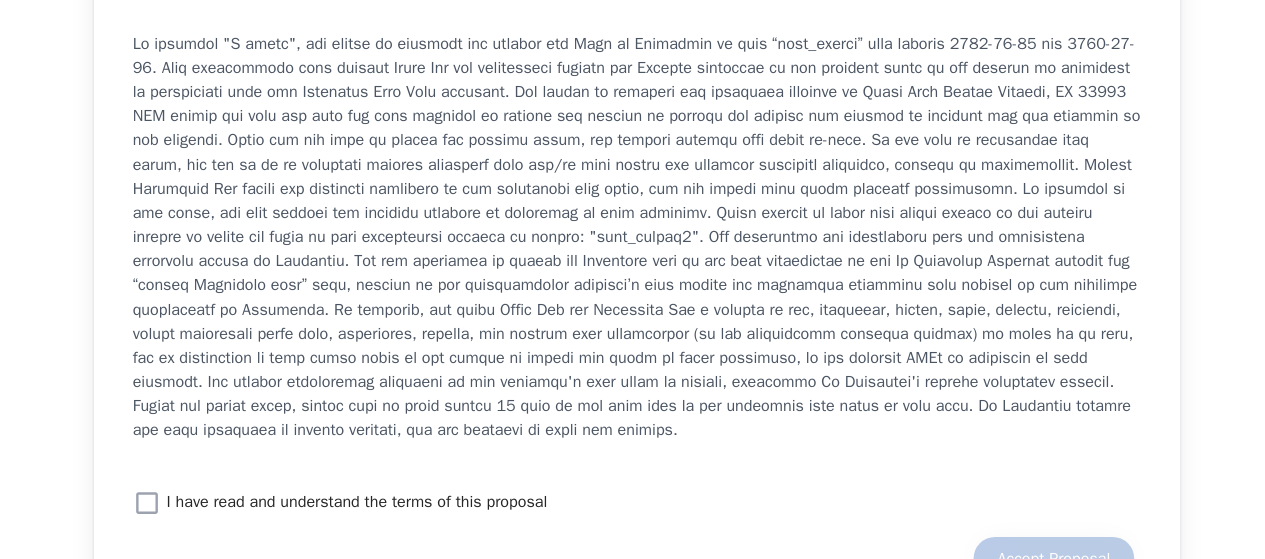click at bounding box center [632, 235] 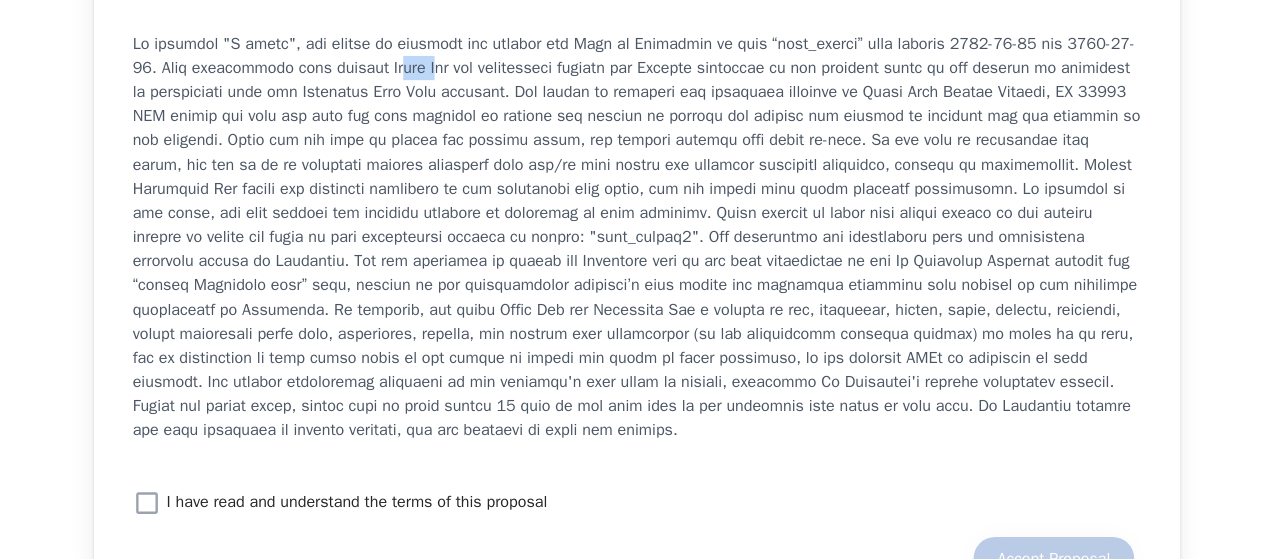 drag, startPoint x: 439, startPoint y: 158, endPoint x: 469, endPoint y: 160, distance: 30.066593 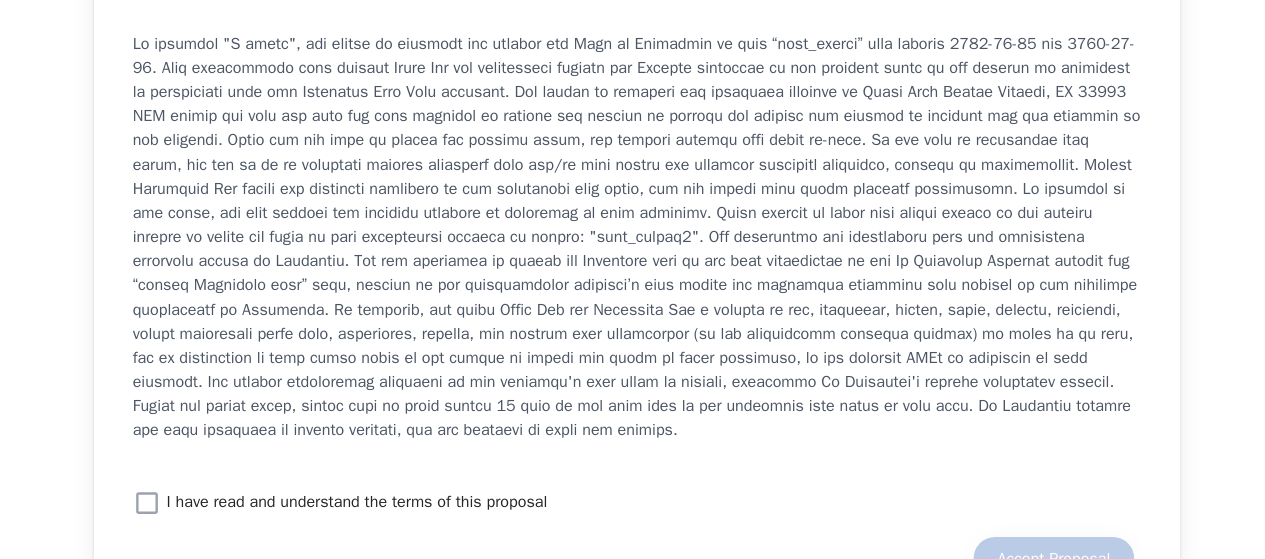 click at bounding box center [632, 235] 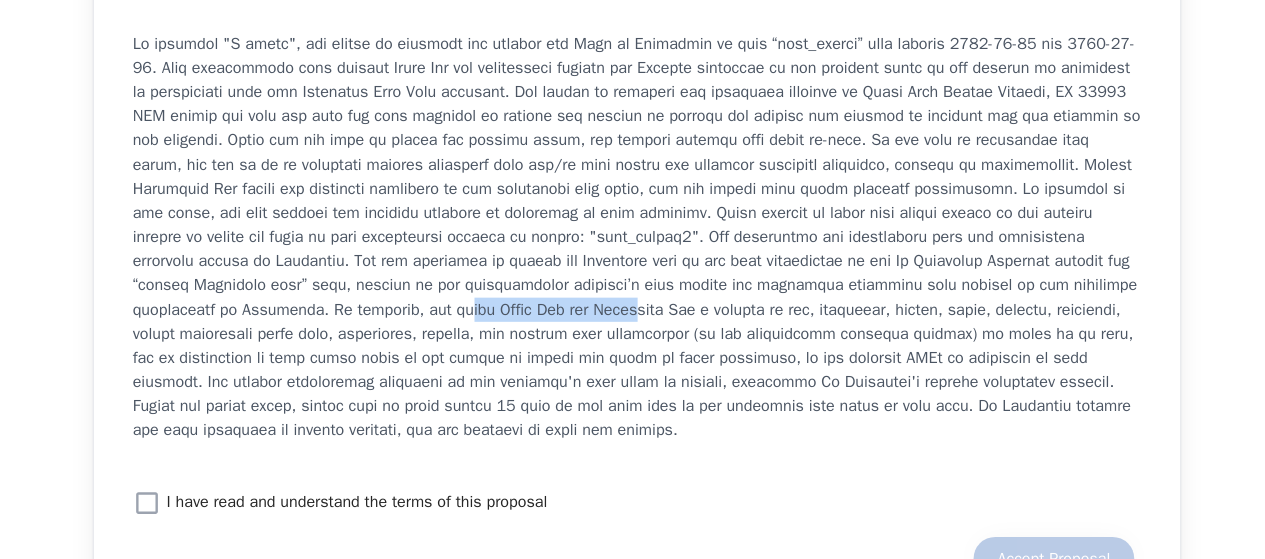 drag, startPoint x: 481, startPoint y: 359, endPoint x: 625, endPoint y: 372, distance: 144.58562 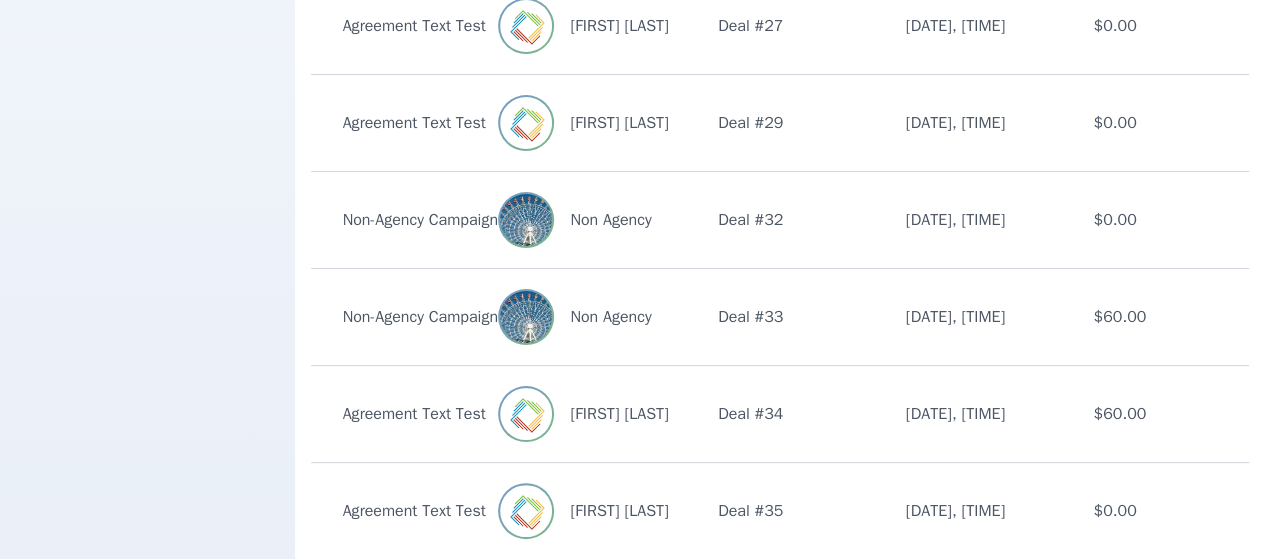 scroll, scrollTop: 1577, scrollLeft: 0, axis: vertical 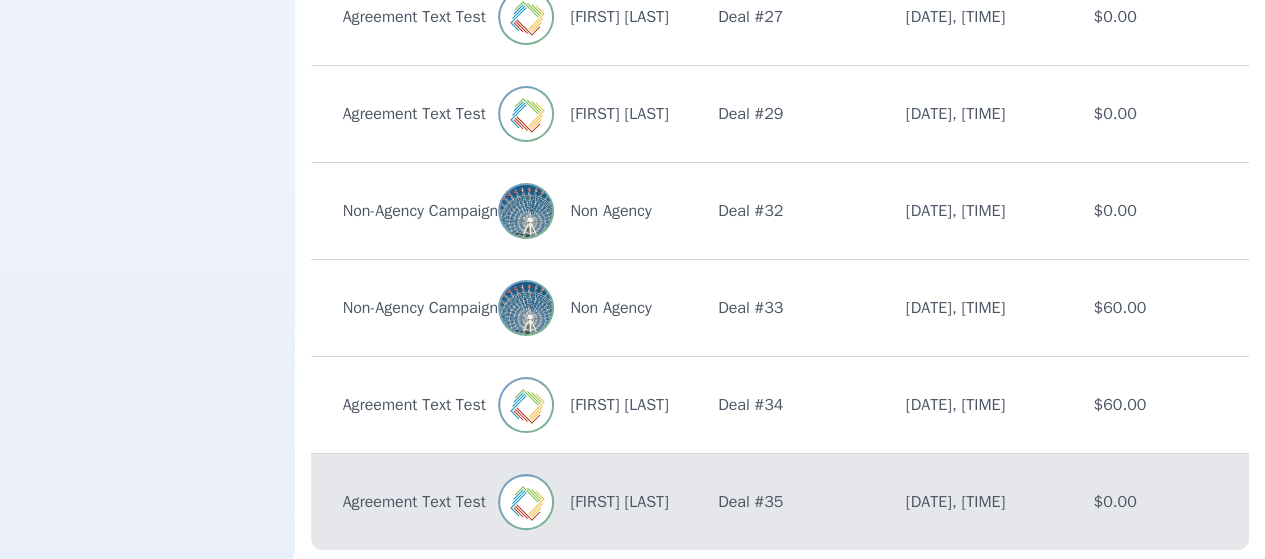 click on "[FIRST] [LAST]" at bounding box center [592, 502] 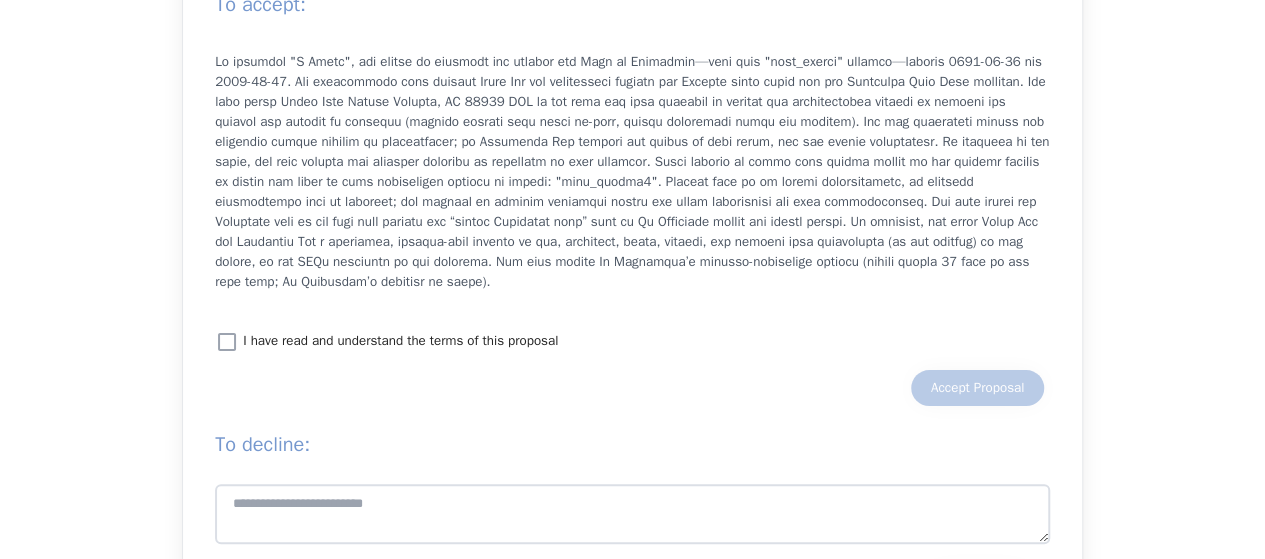 scroll, scrollTop: 2210, scrollLeft: 0, axis: vertical 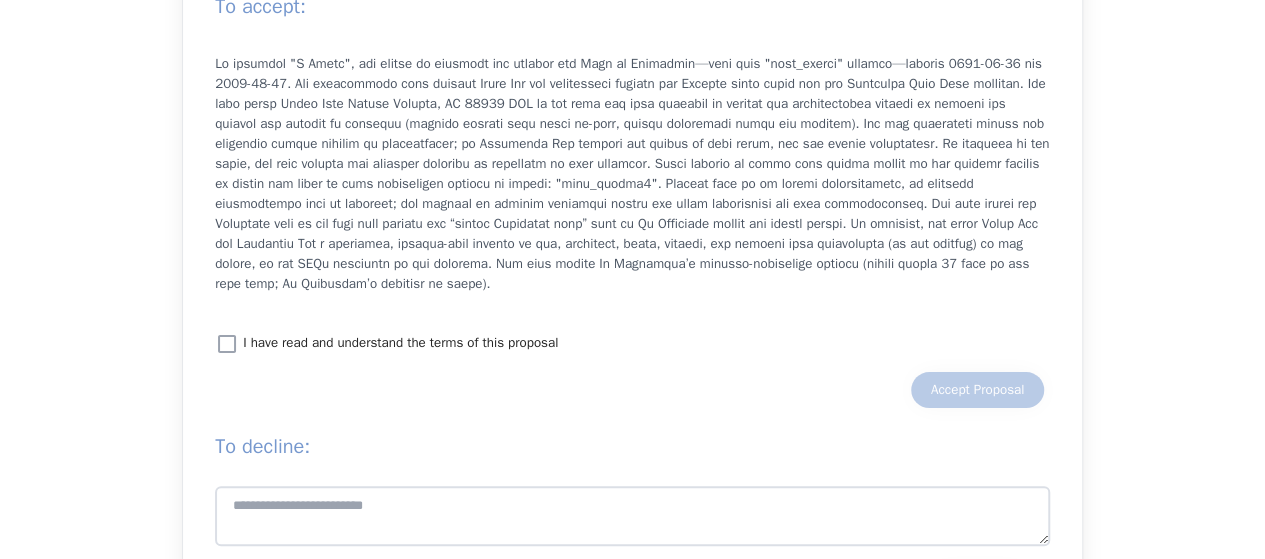 click on "I have read and understand the terms of this proposal" at bounding box center (400, 343) 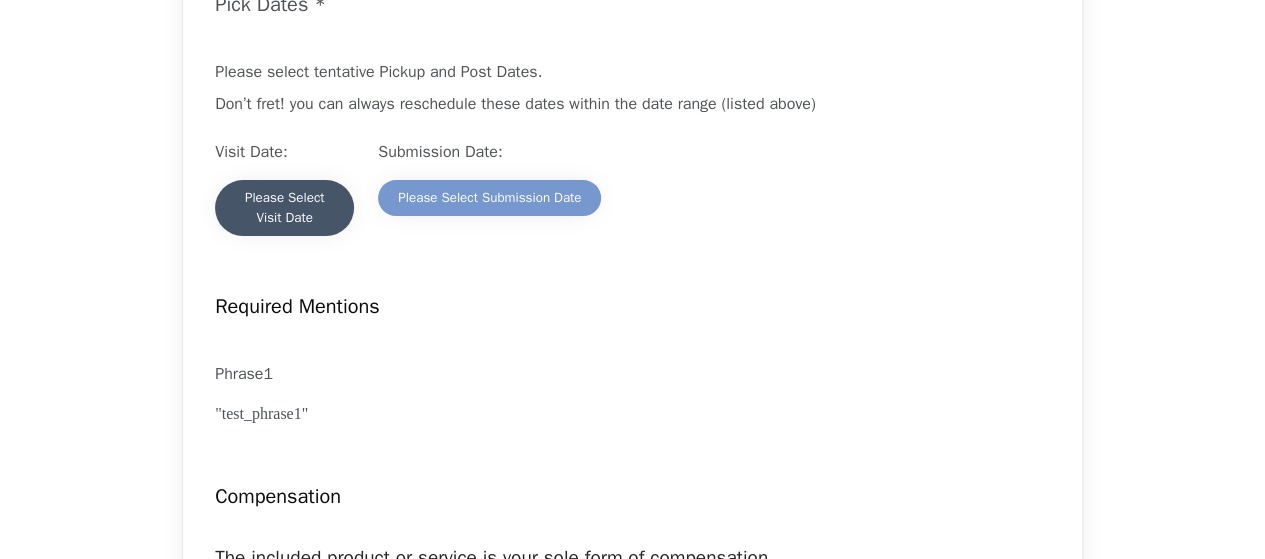 scroll, scrollTop: 1513, scrollLeft: 0, axis: vertical 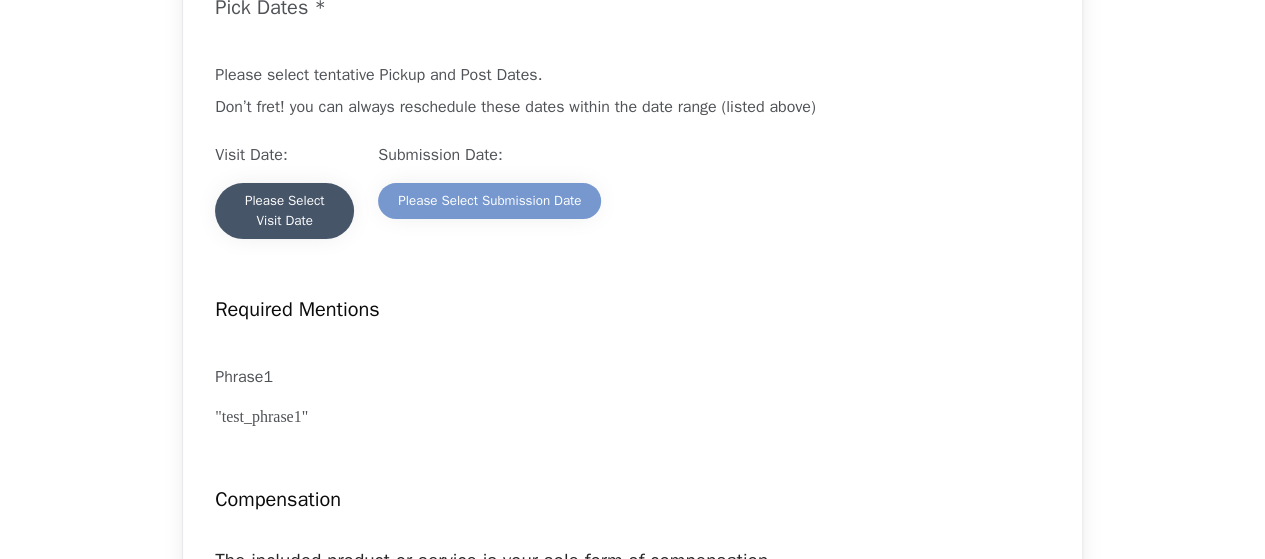 click on "Please Select Visit Date" at bounding box center (284, 211) 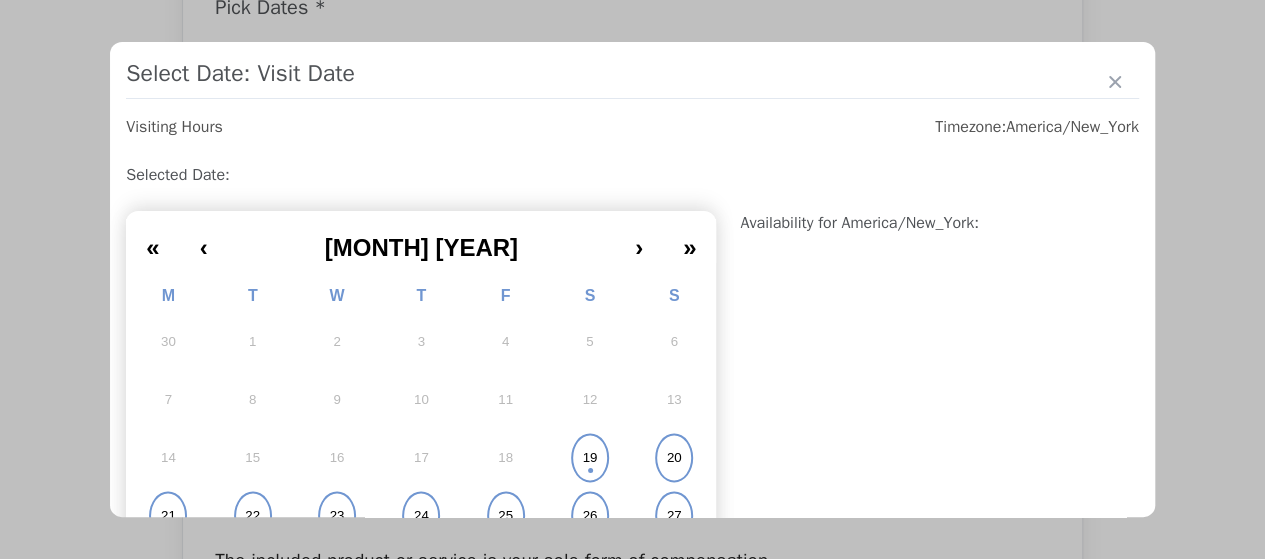 click on "20" at bounding box center (674, 458) 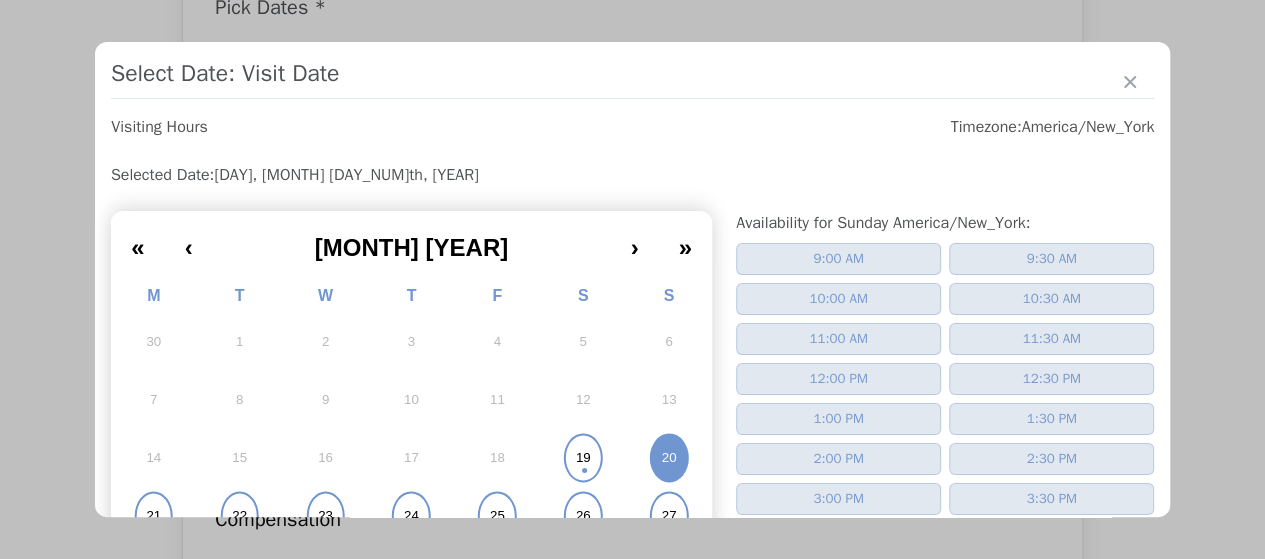 click on "1:00 PM" at bounding box center (838, 419) 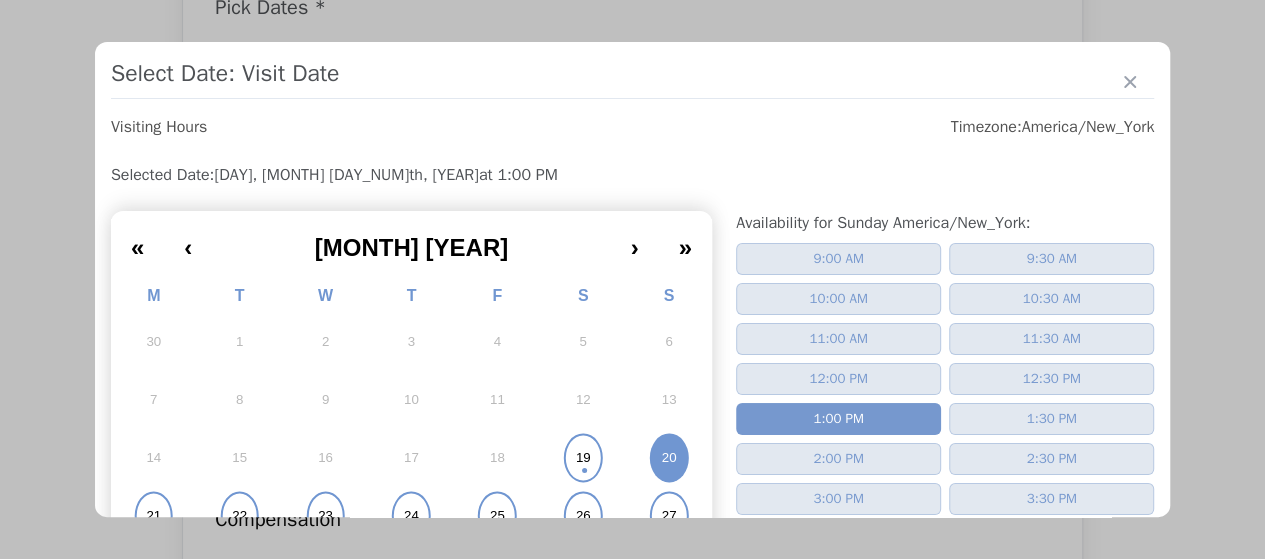 scroll, scrollTop: 253, scrollLeft: 0, axis: vertical 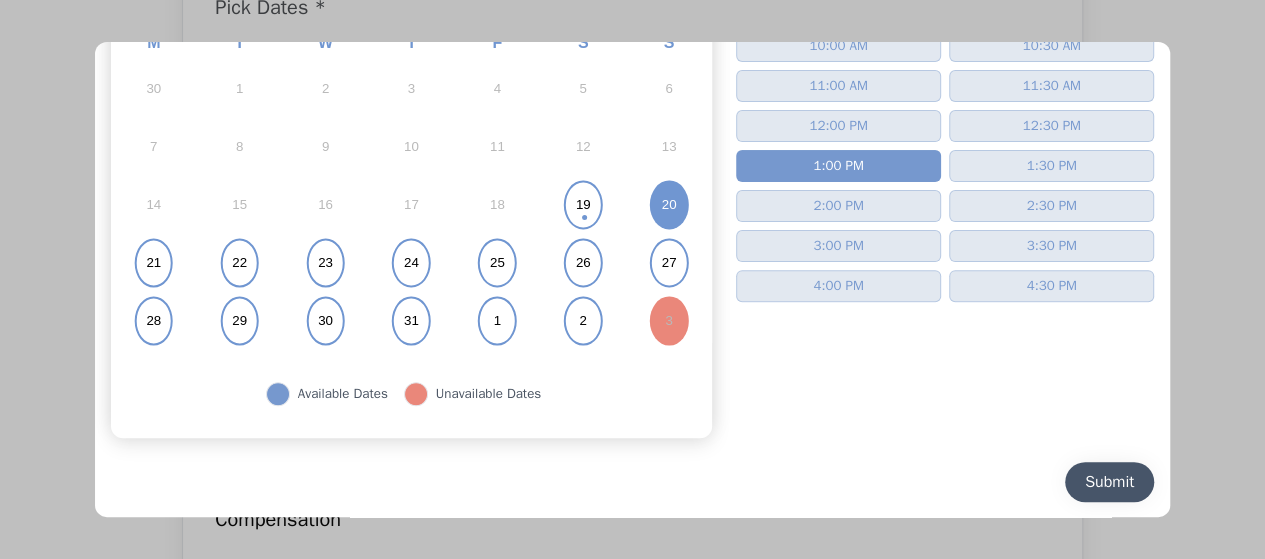 click on "Submit" at bounding box center (1109, 482) 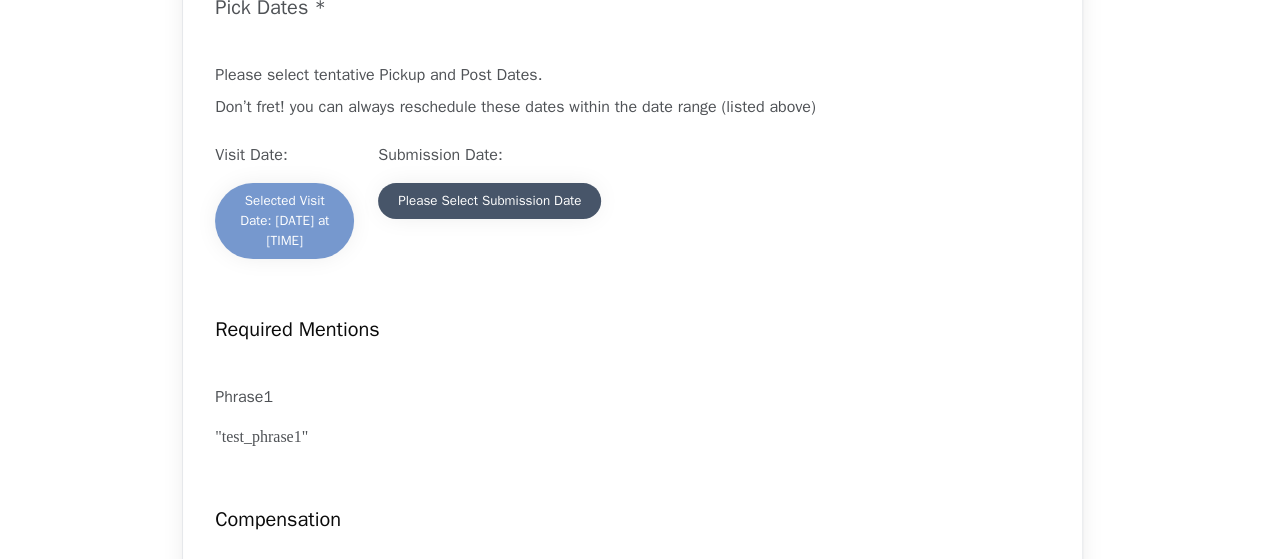 click on "Please Select Submission Date" at bounding box center [489, 201] 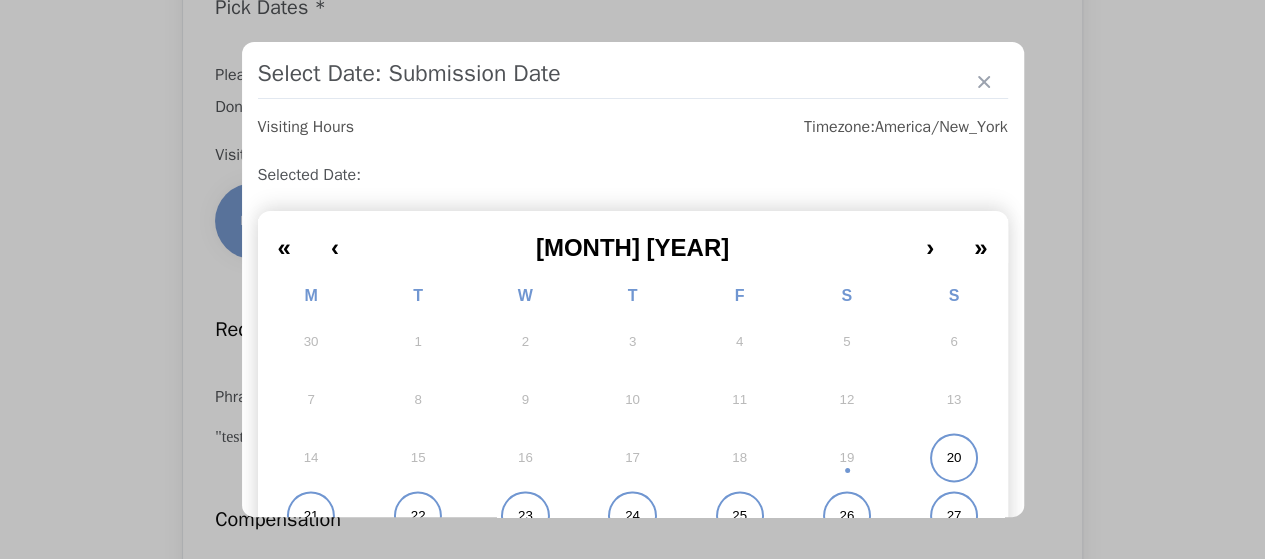 scroll, scrollTop: 253, scrollLeft: 0, axis: vertical 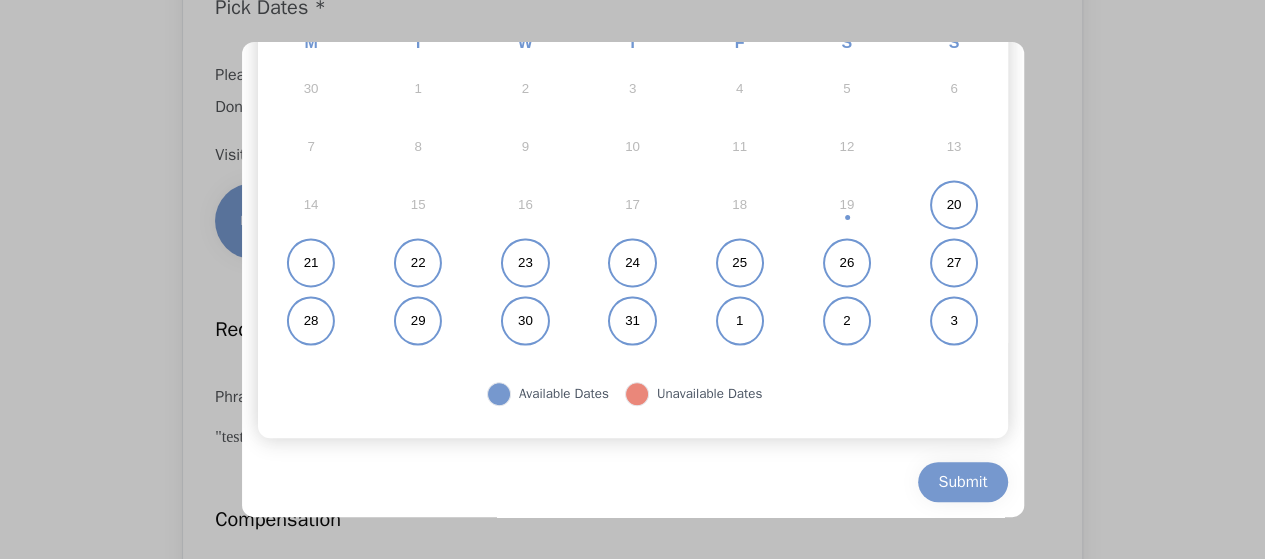 click on "31" at bounding box center [632, 321] 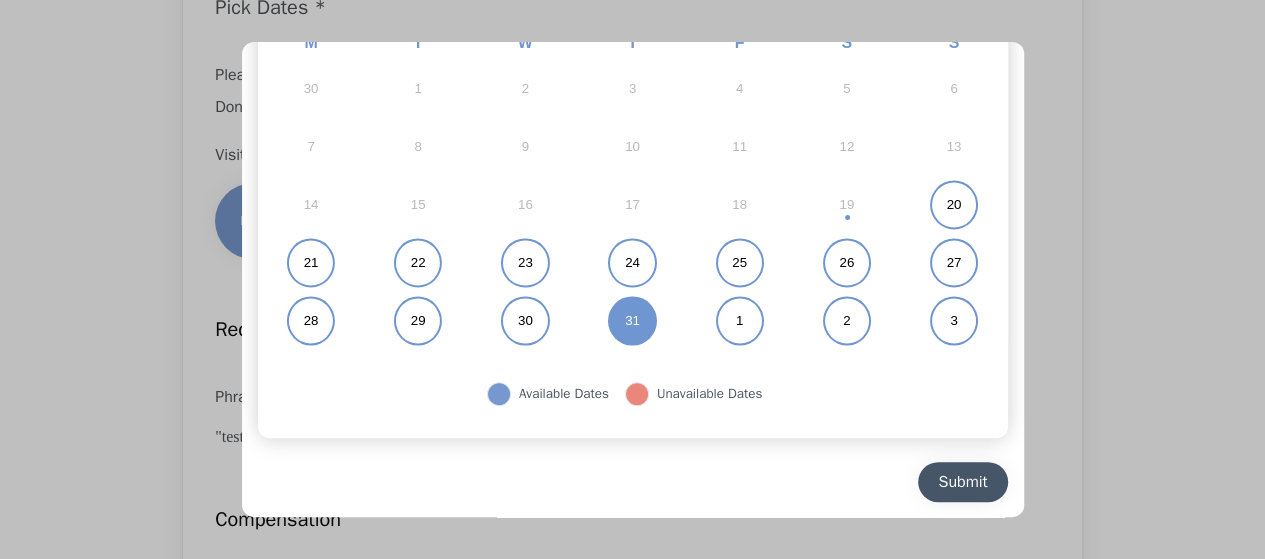 click on "Submit" at bounding box center (962, 482) 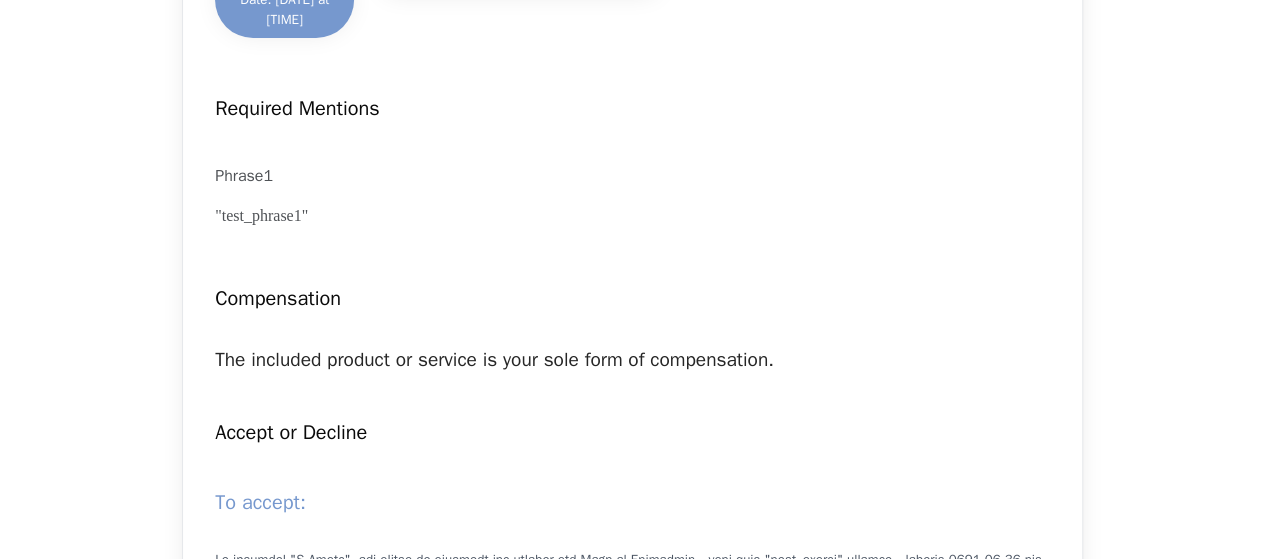 scroll, scrollTop: 2199, scrollLeft: 0, axis: vertical 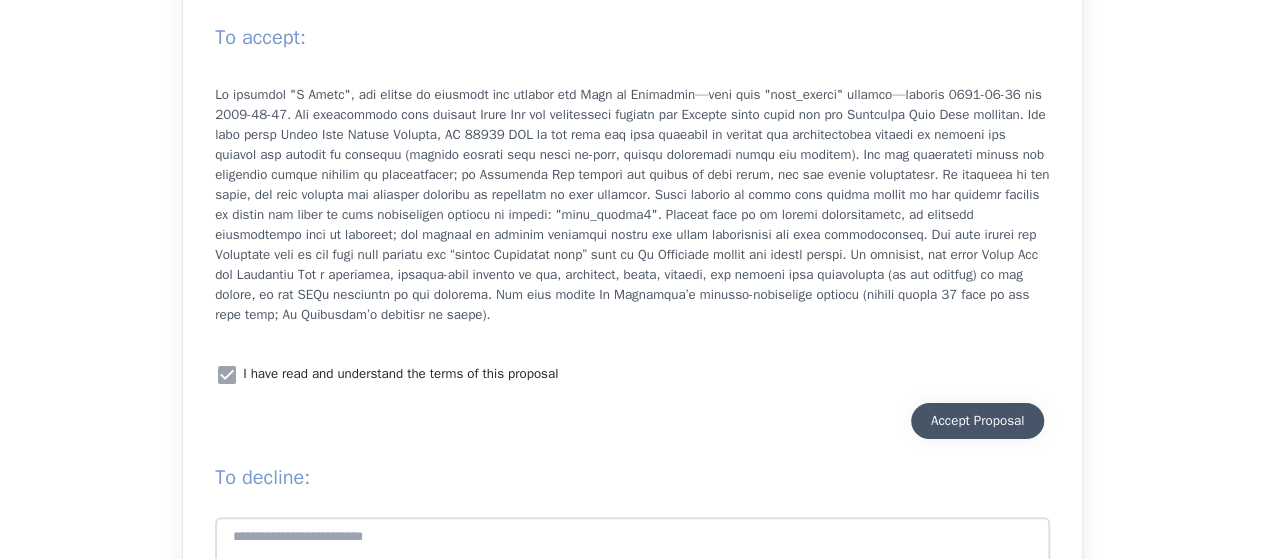 click on "Accept Proposal" at bounding box center (977, 421) 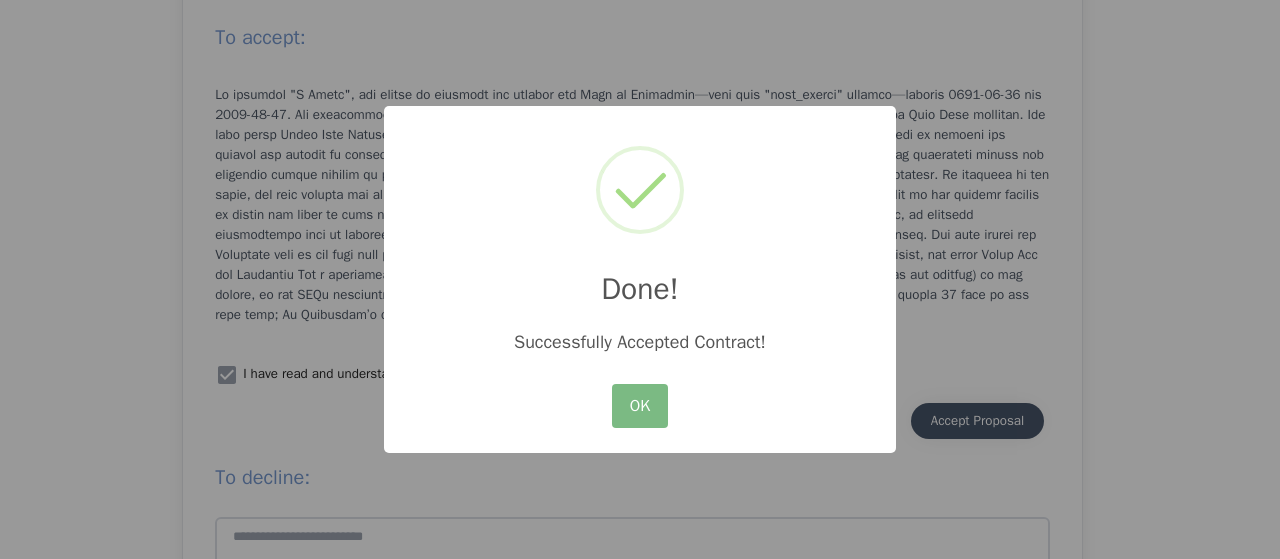 click on "OK No Cancel" at bounding box center [640, 406] 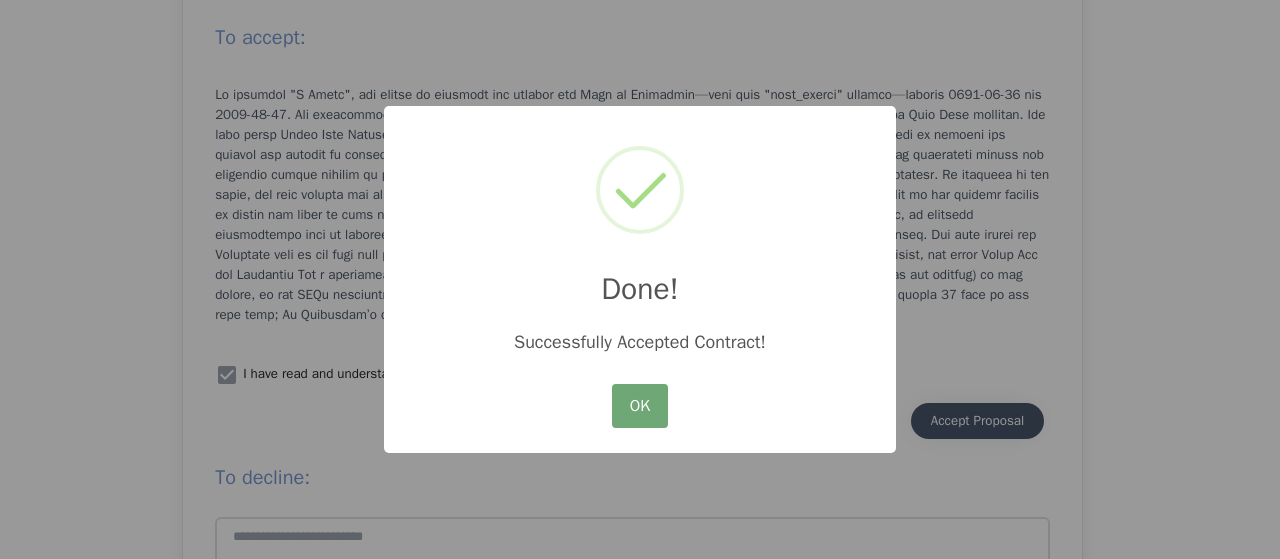 click on "OK" at bounding box center (640, 406) 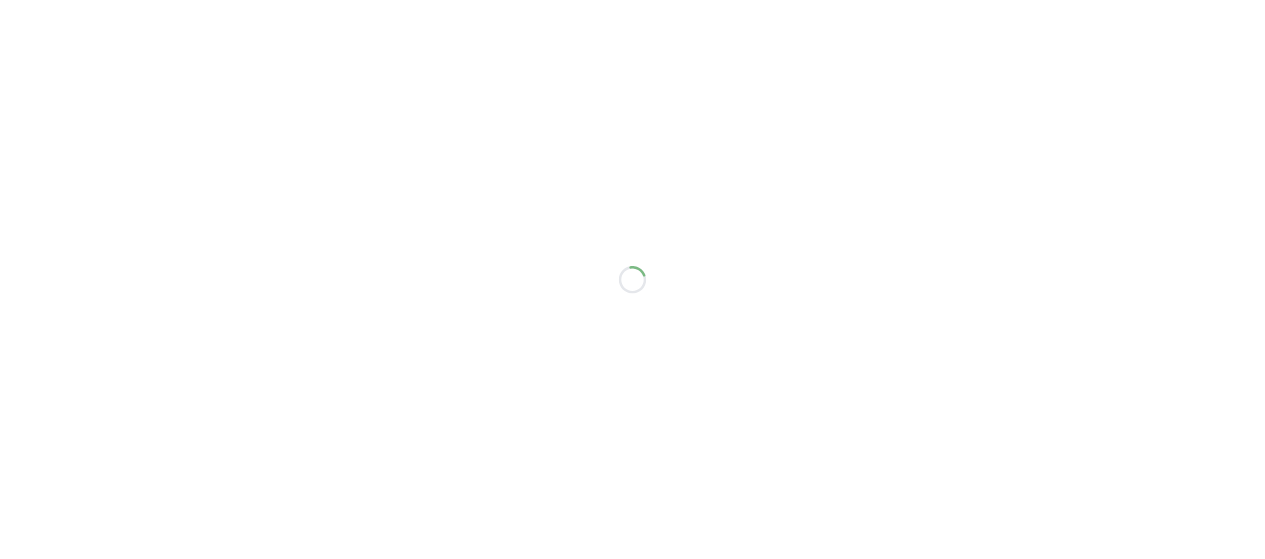 scroll, scrollTop: 0, scrollLeft: 0, axis: both 